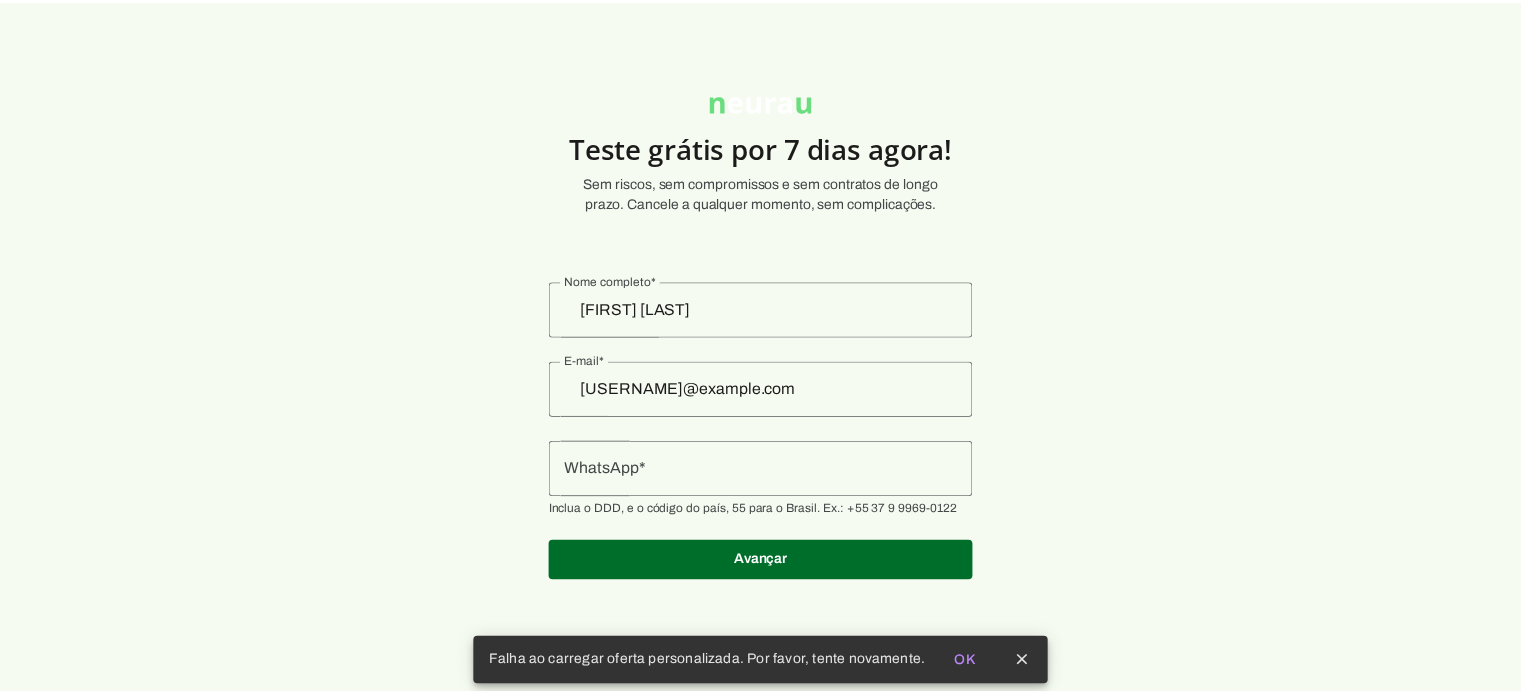 scroll, scrollTop: 0, scrollLeft: 0, axis: both 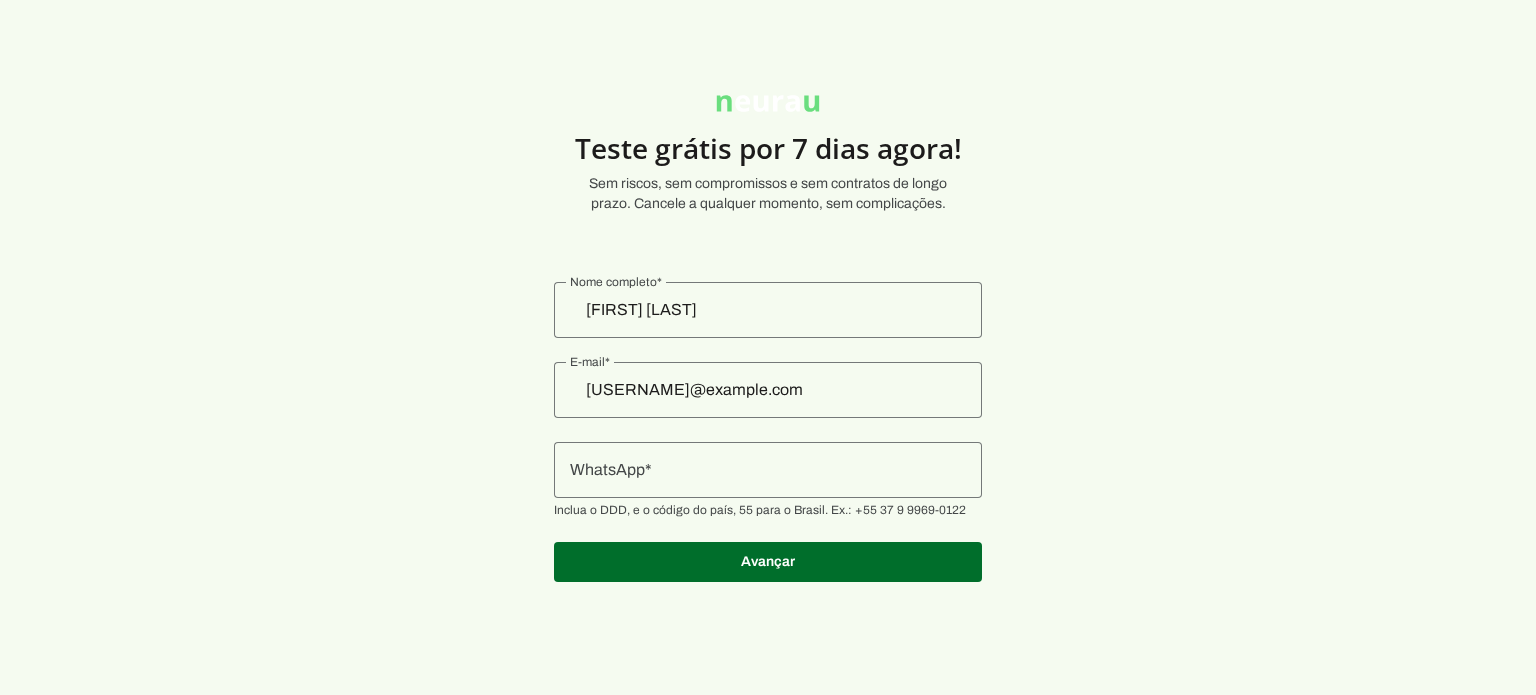 click on "Teste grátis por 7 dias agora!
Sem riscos, sem compromissos e sem contratos de longo prazo. Cancele
a qualquer momento, sem complicações.
Agora os dados da sua empresa!
Puxaremos os dados automaticamente com base no seu CNPJ.
Endereço
Prosseguir
Nos conte um pouco mais sobre você...
Esses dados são muito importantes para te darmos o melhor
direcionamento possível!
Indicação" 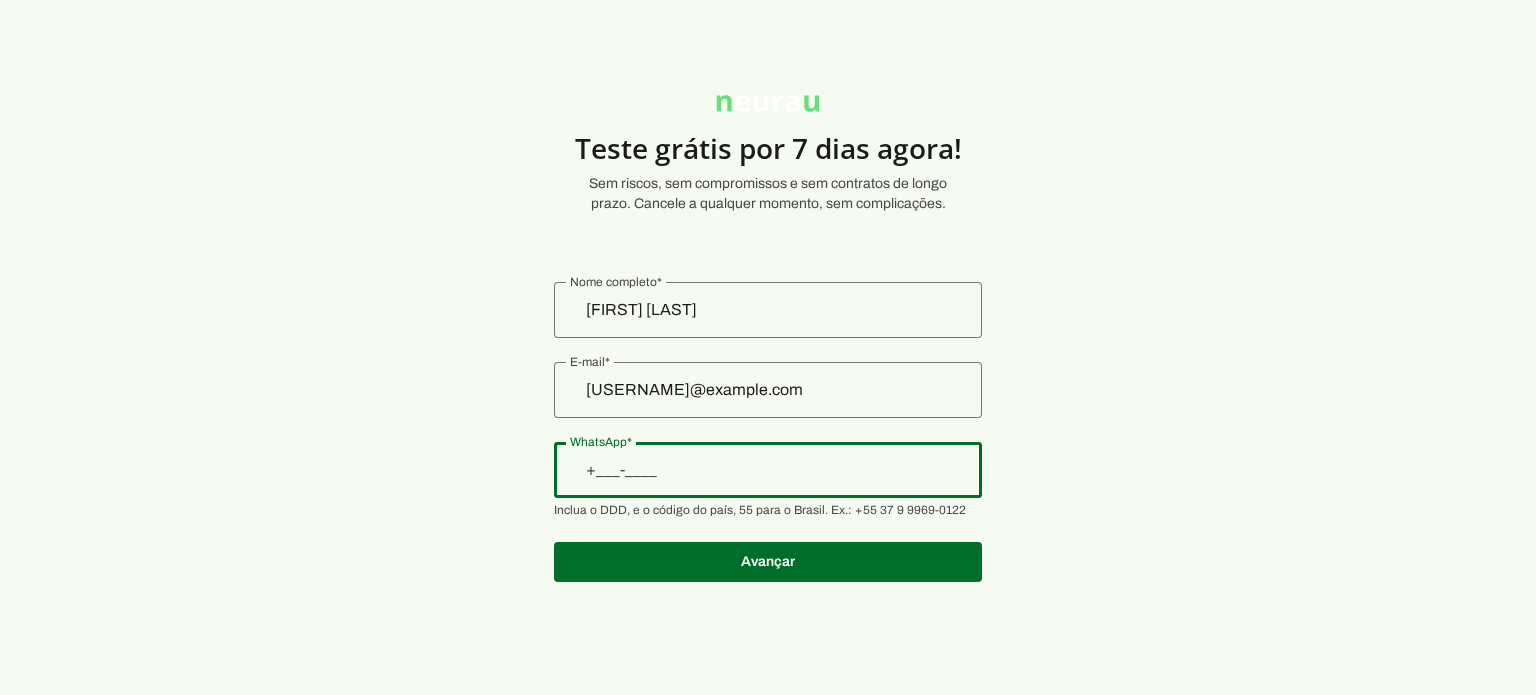 click at bounding box center [768, 470] 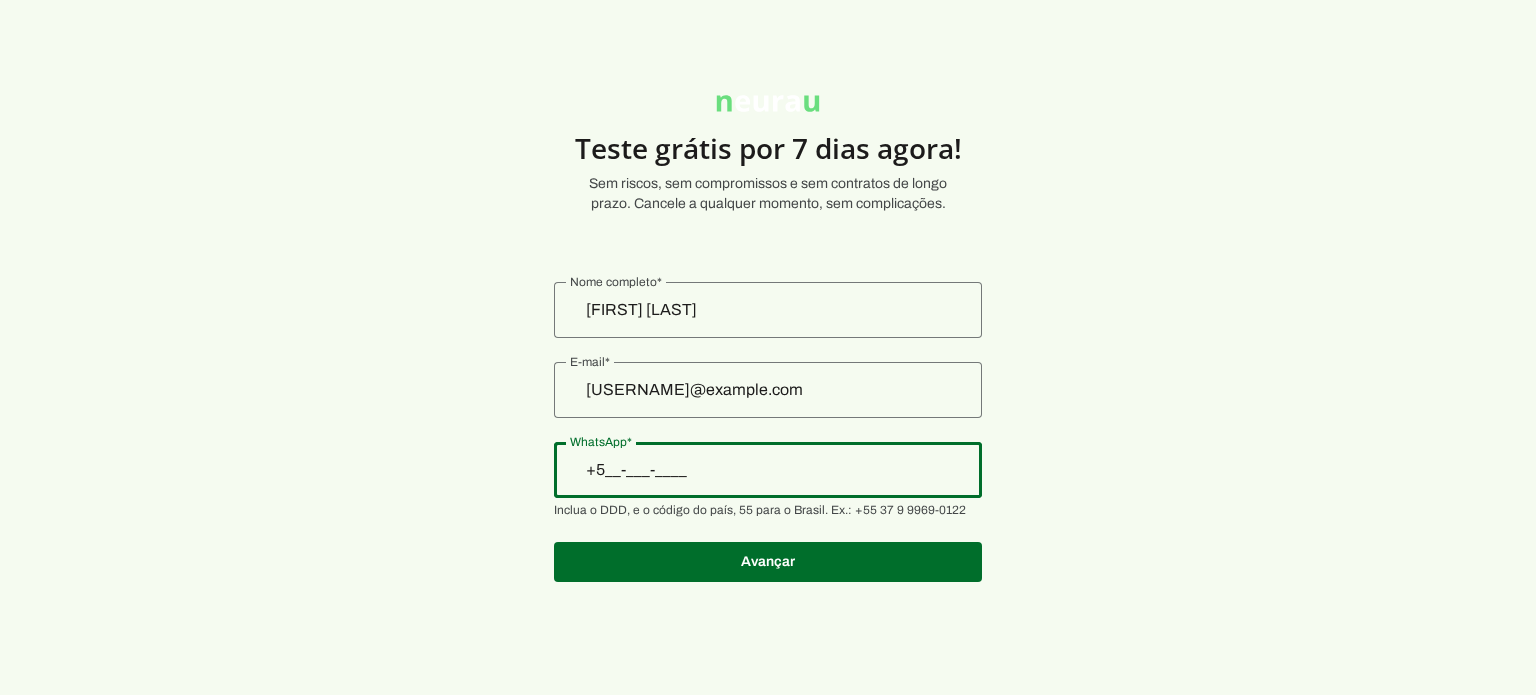 type on "+55 (__) ____-____" 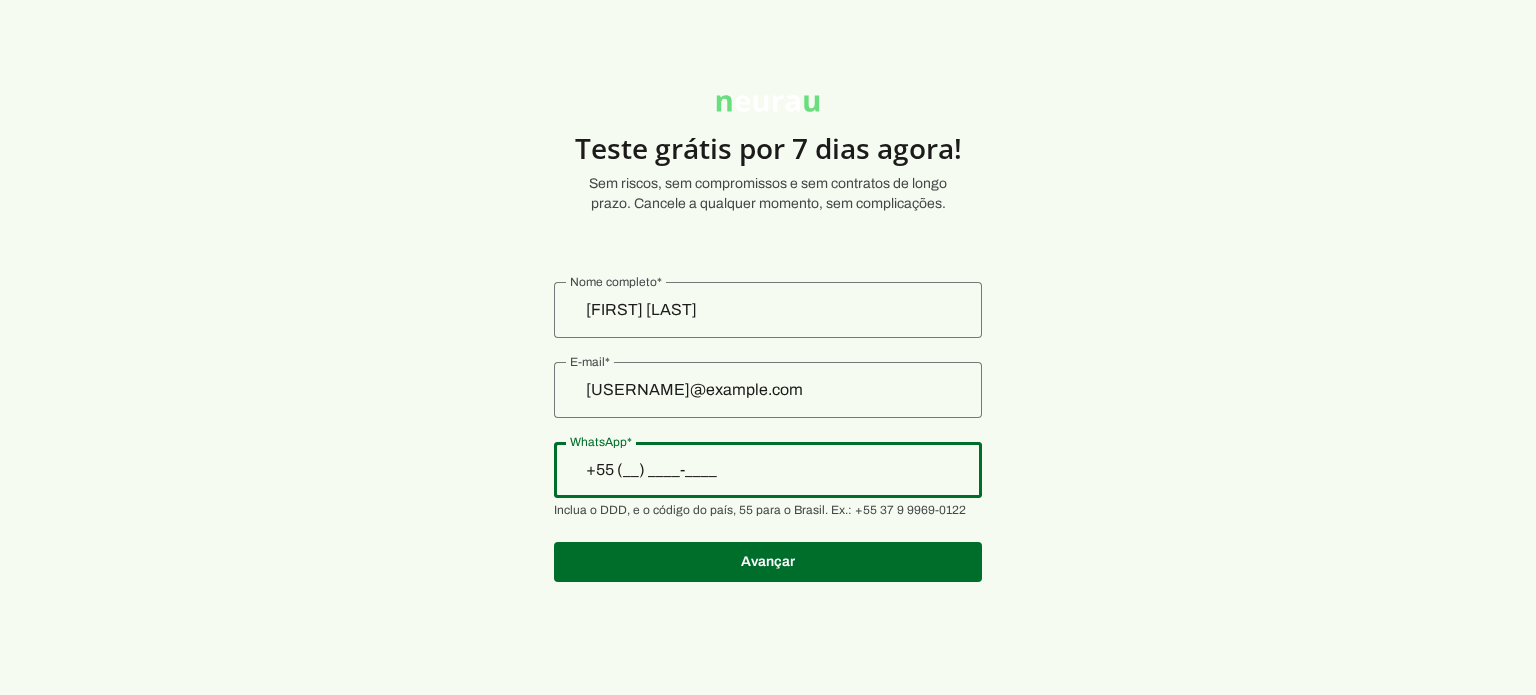 type on "+55 (__) ____-____" 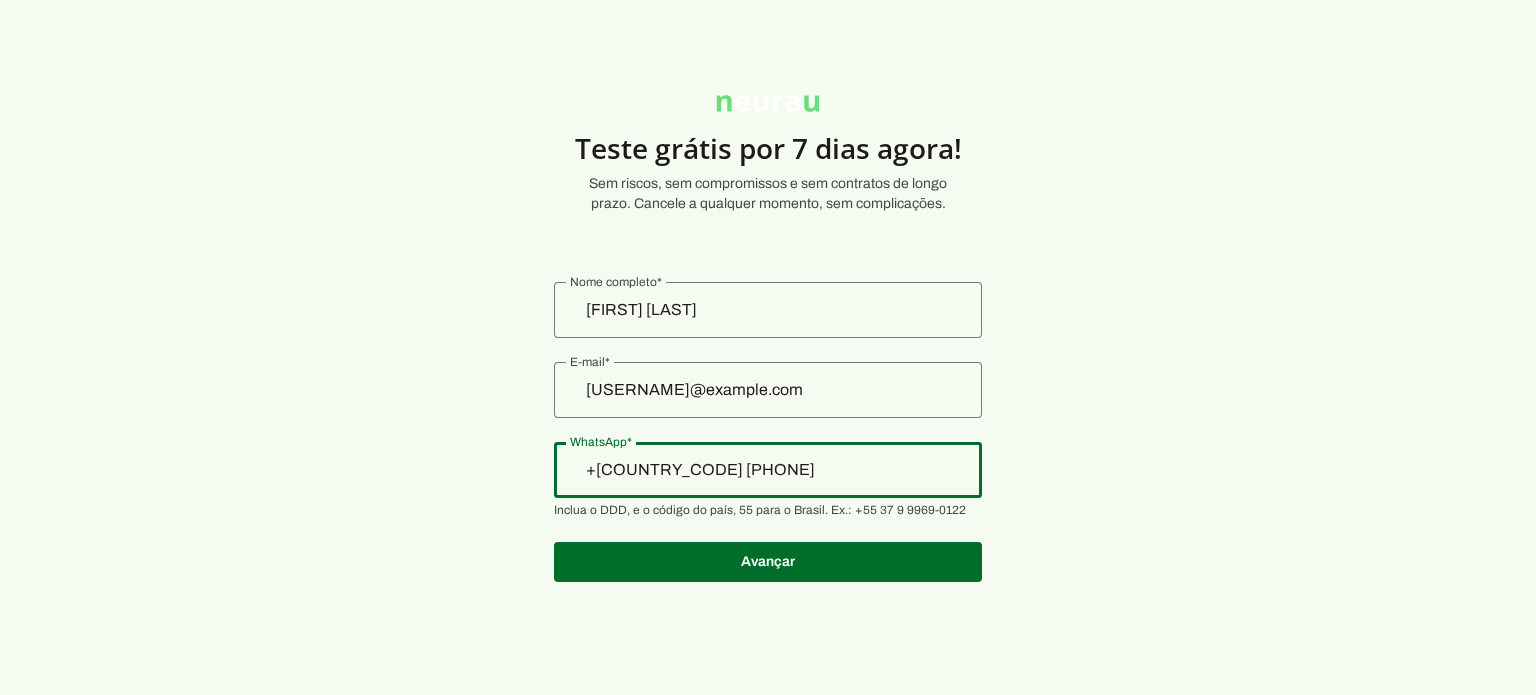 click on "+55 (54) 8139-3426" at bounding box center [768, 470] 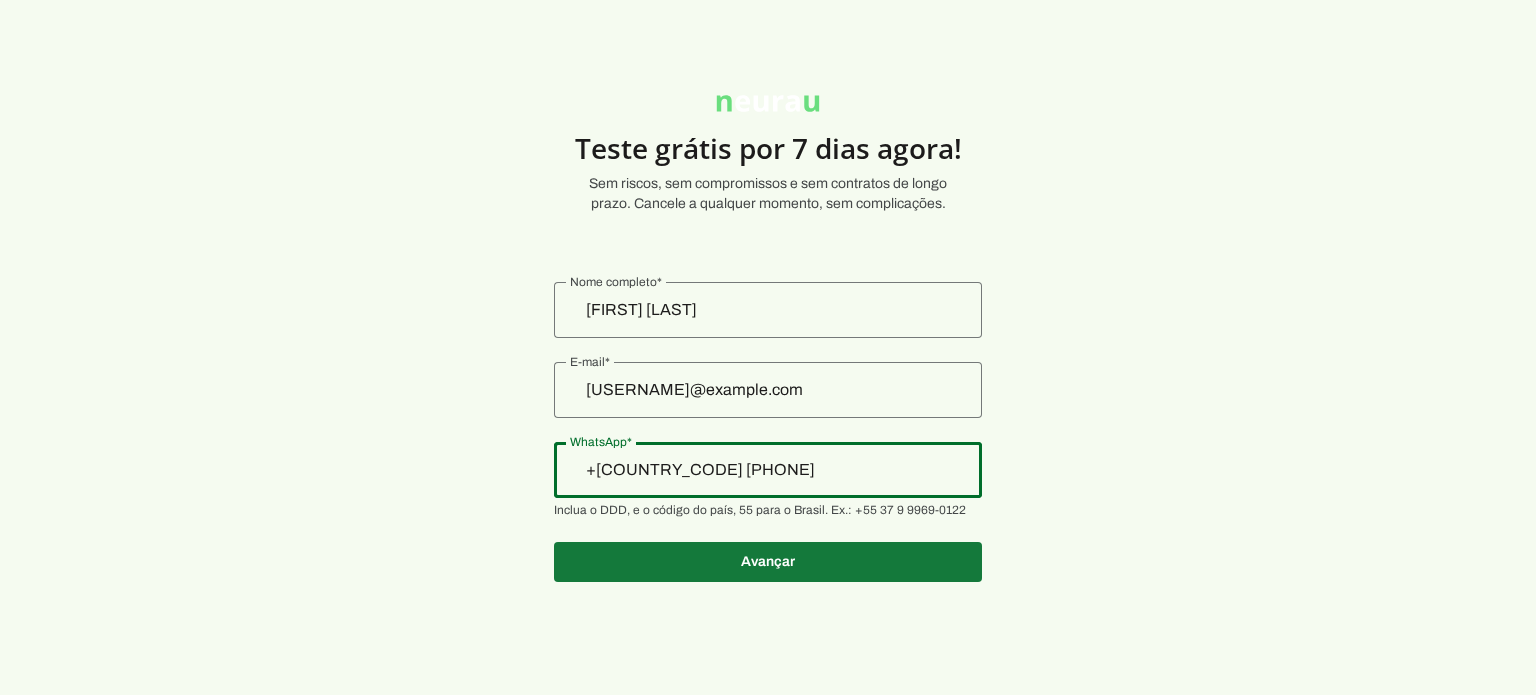 type on "+55 (55) 4813-9342" 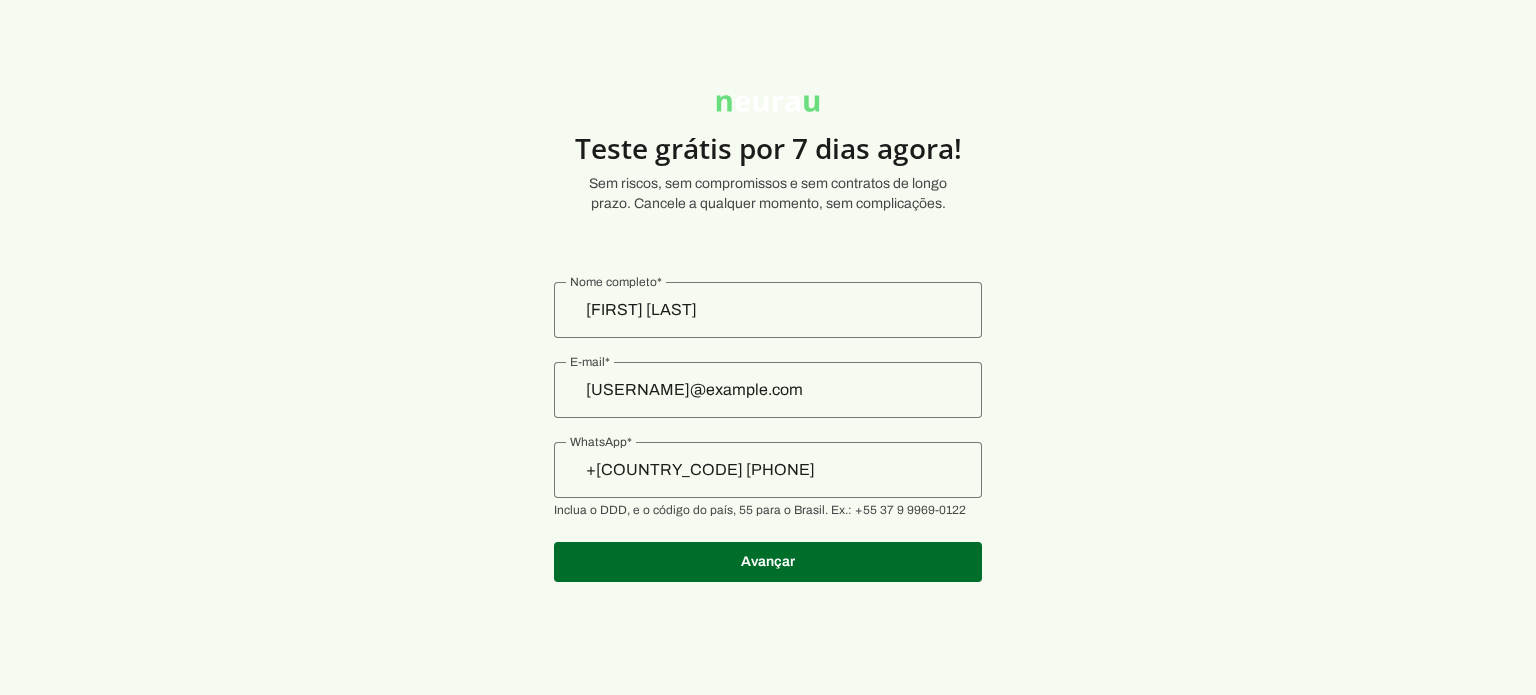 click on "+55 (55) 4813-9342" at bounding box center [768, 470] 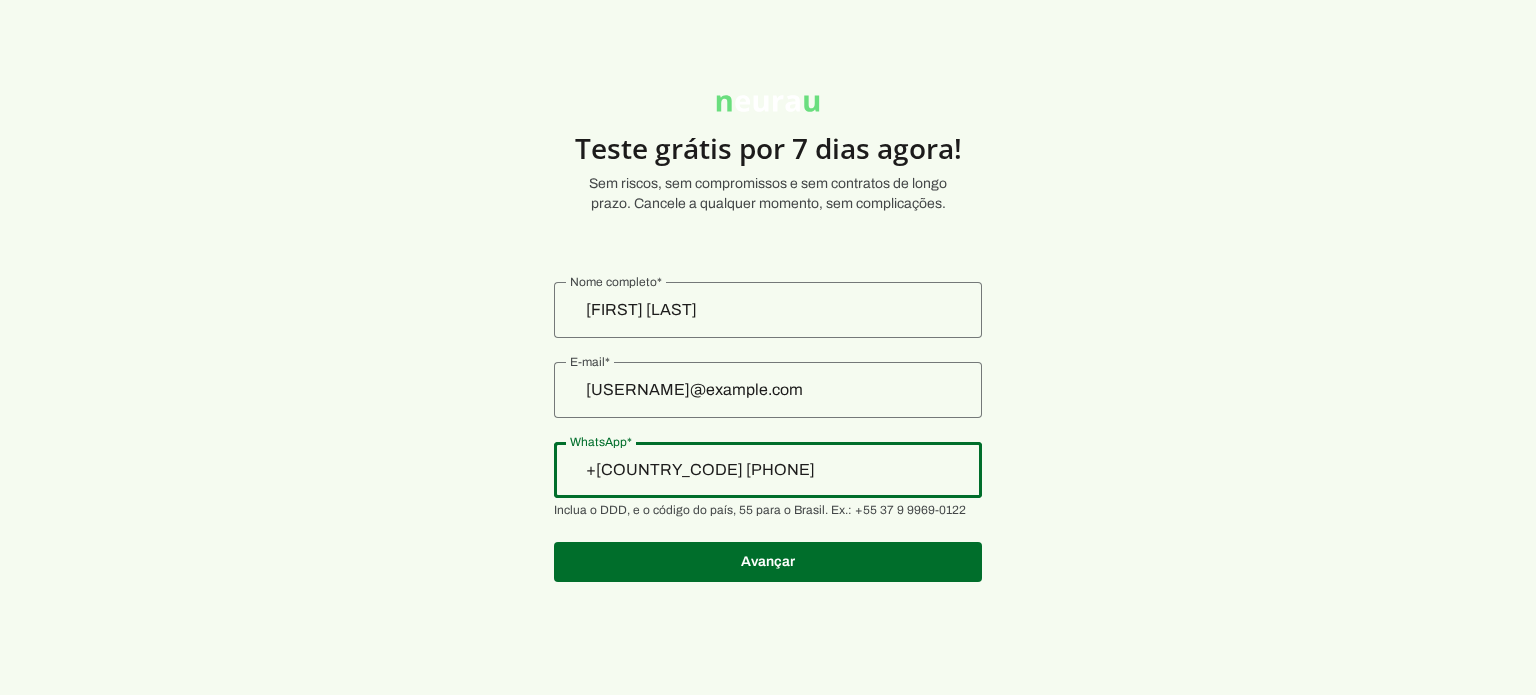 type on "+55 (54) 8139-342_" 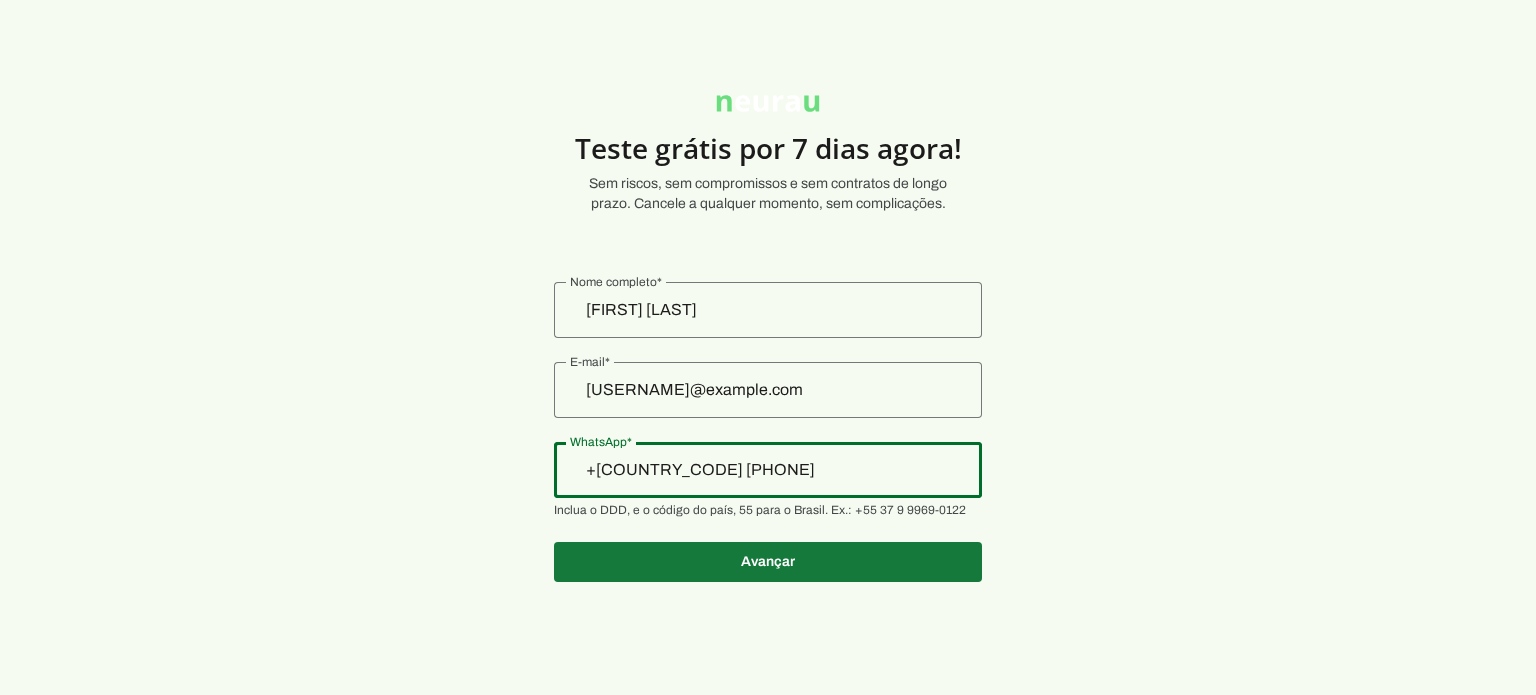 type on "+55 (54) 8139-3426" 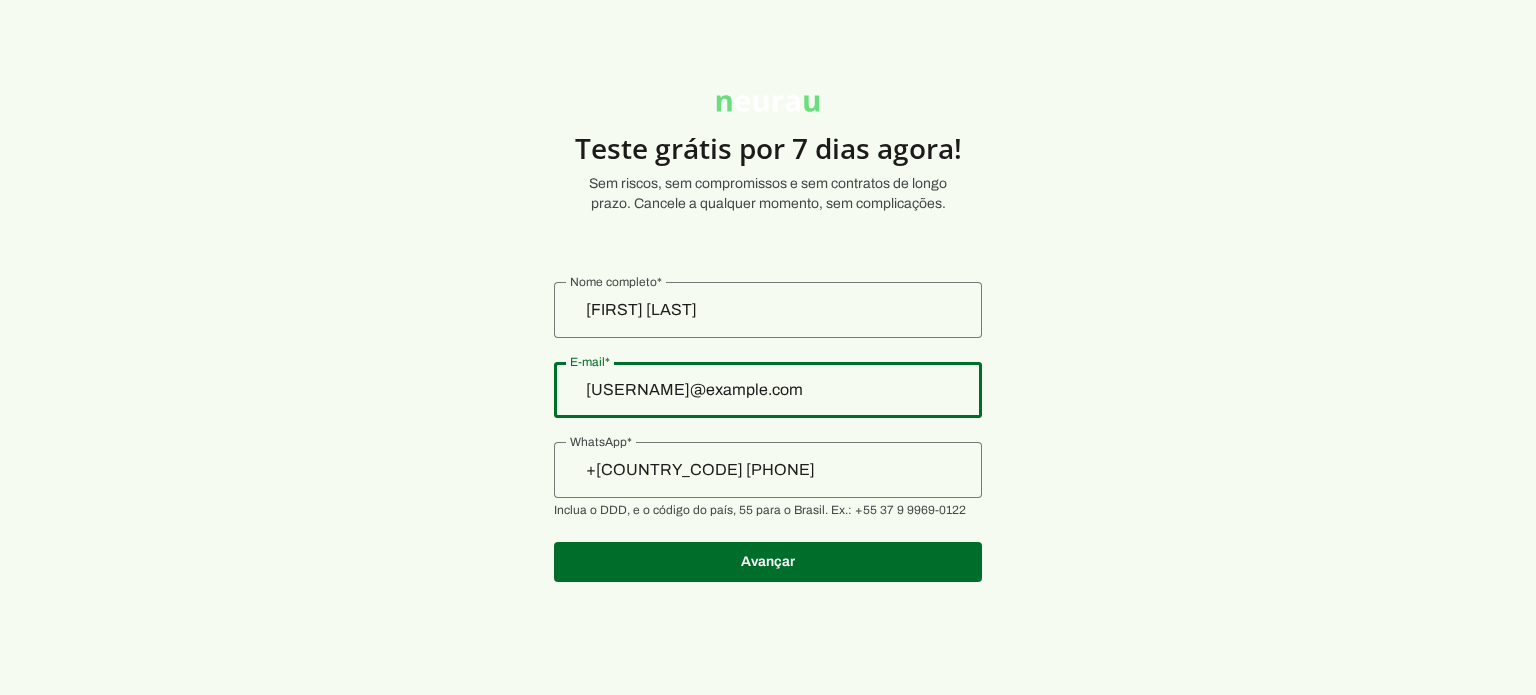 drag, startPoint x: 649, startPoint y: 384, endPoint x: 533, endPoint y: 371, distance: 116.72617 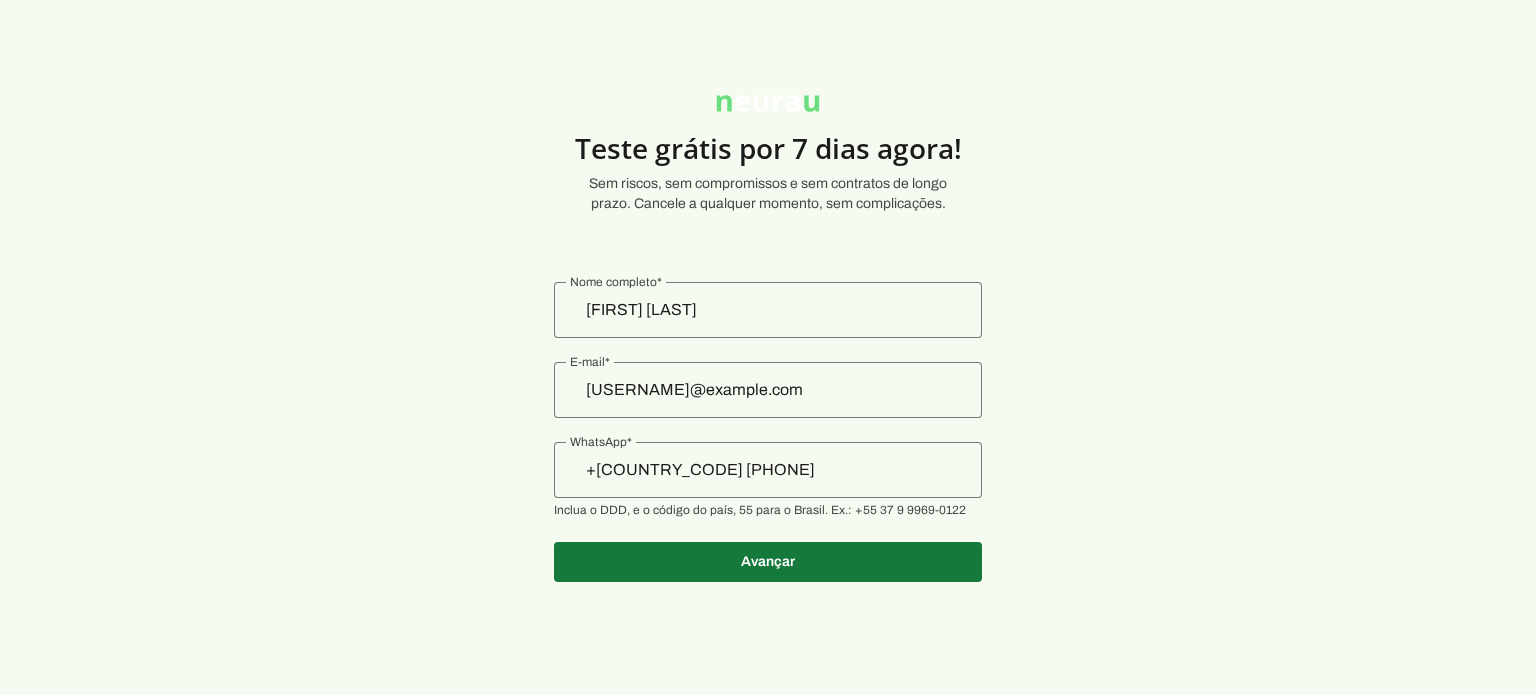 click at bounding box center (768, 562) 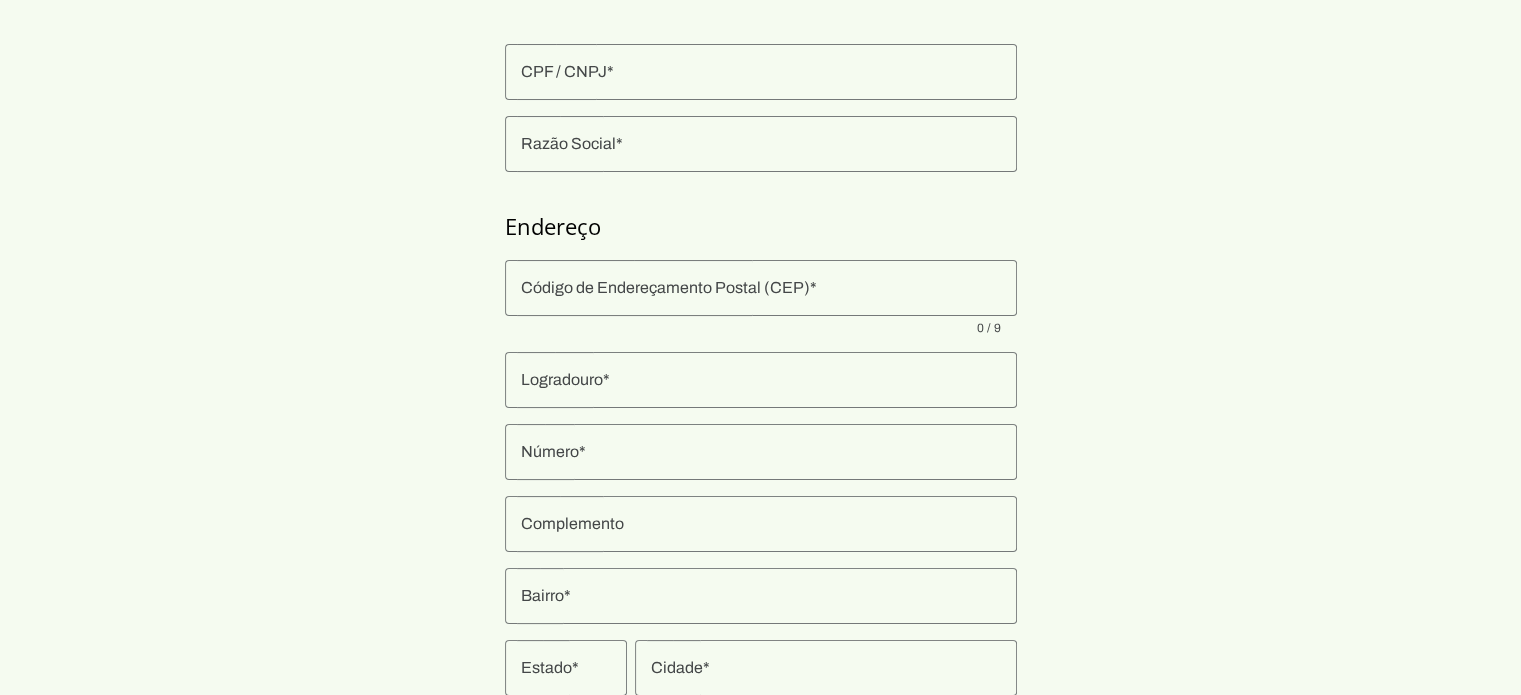 scroll, scrollTop: 268, scrollLeft: 0, axis: vertical 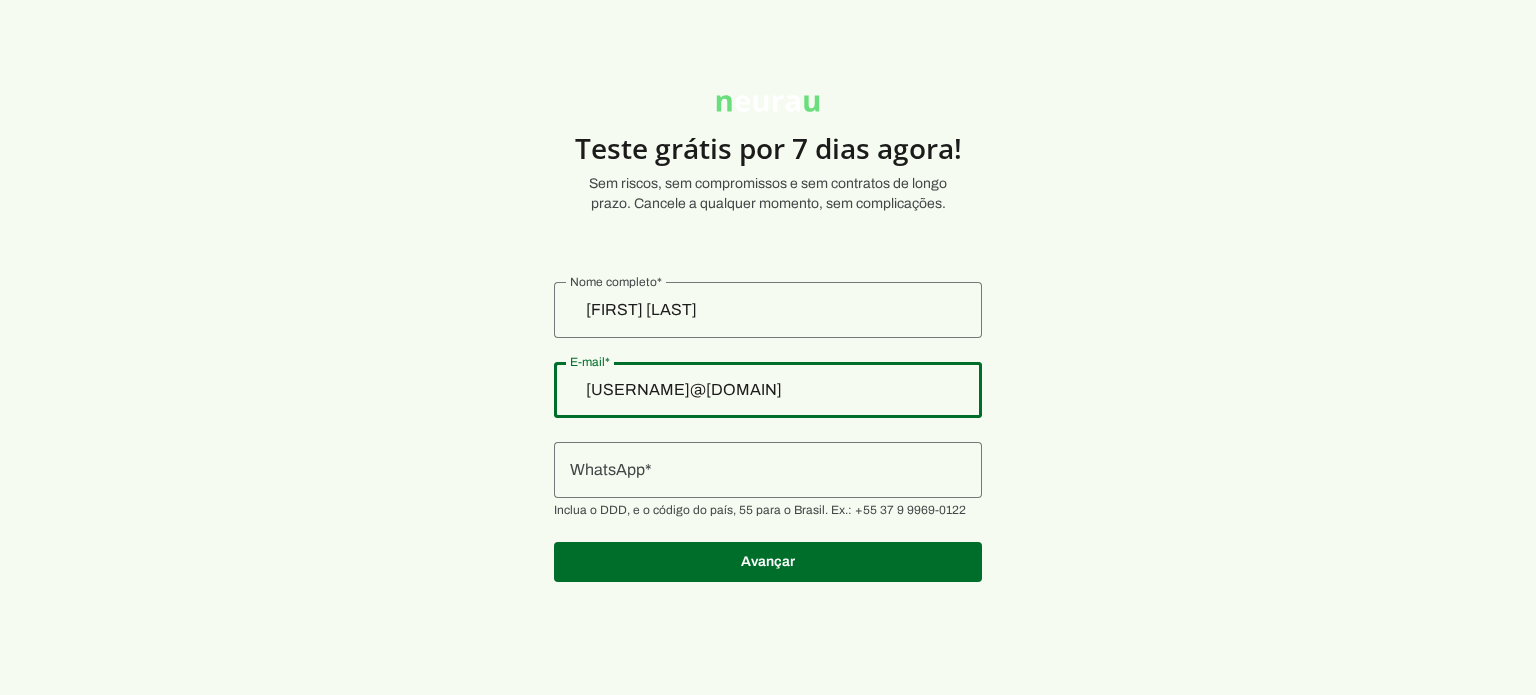 drag, startPoint x: 650, startPoint y: 390, endPoint x: 558, endPoint y: 387, distance: 92.0489 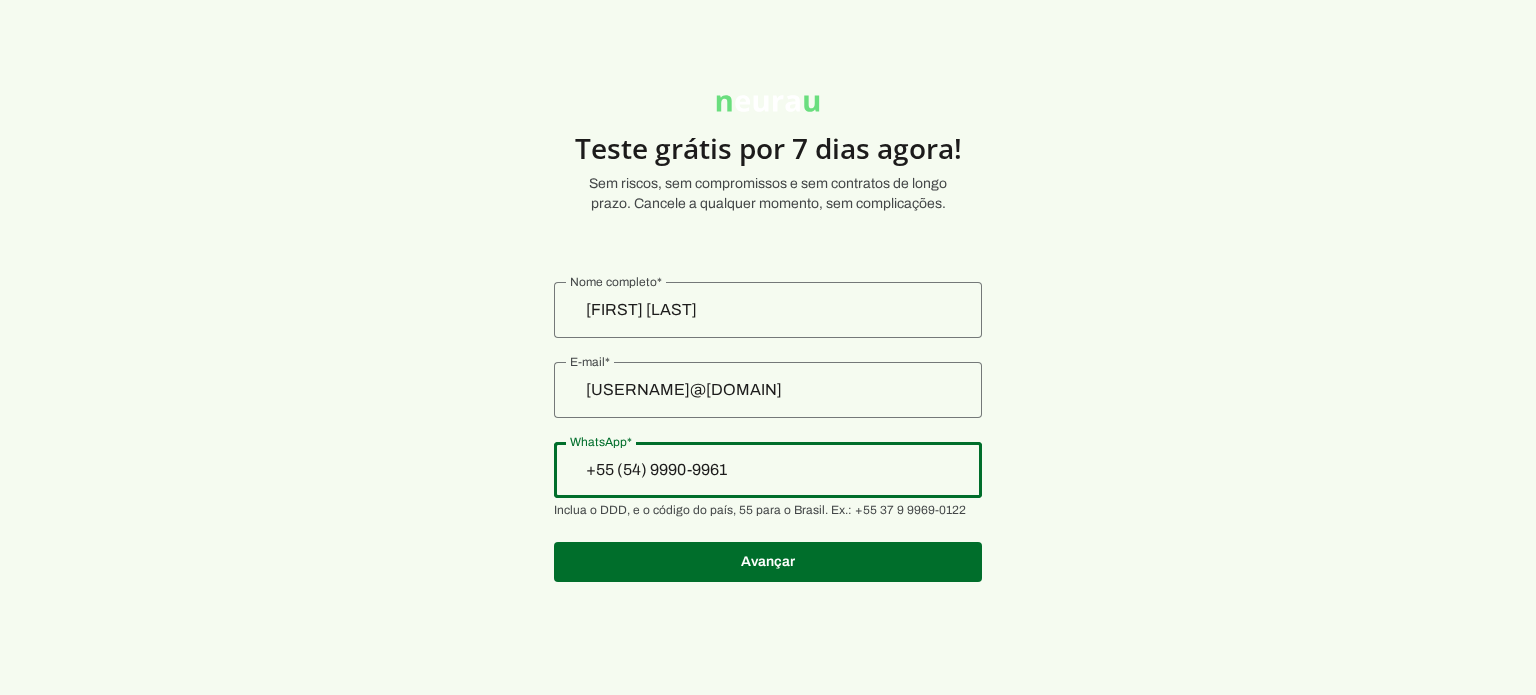 type on "+55 (54) 9 9909-9616" 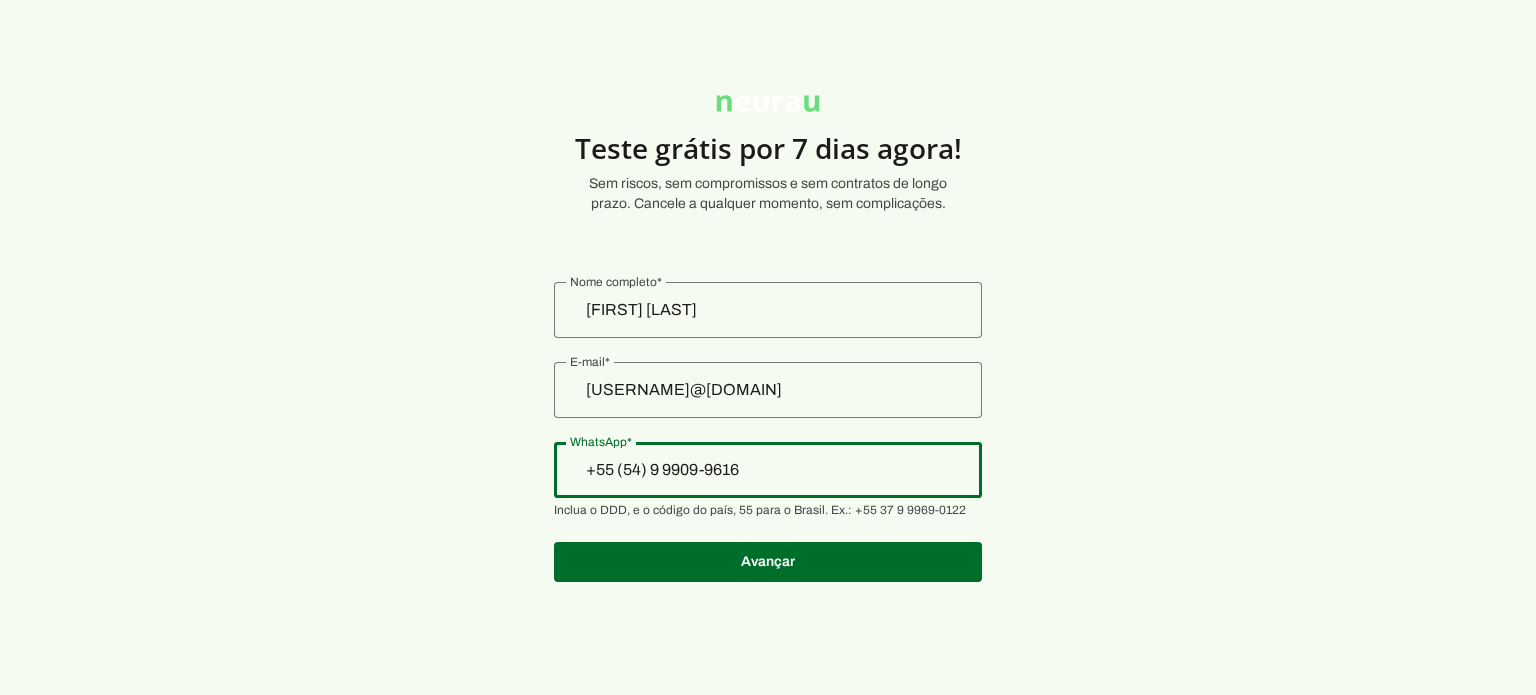 type on "+55 (54) 9 9909-9616" 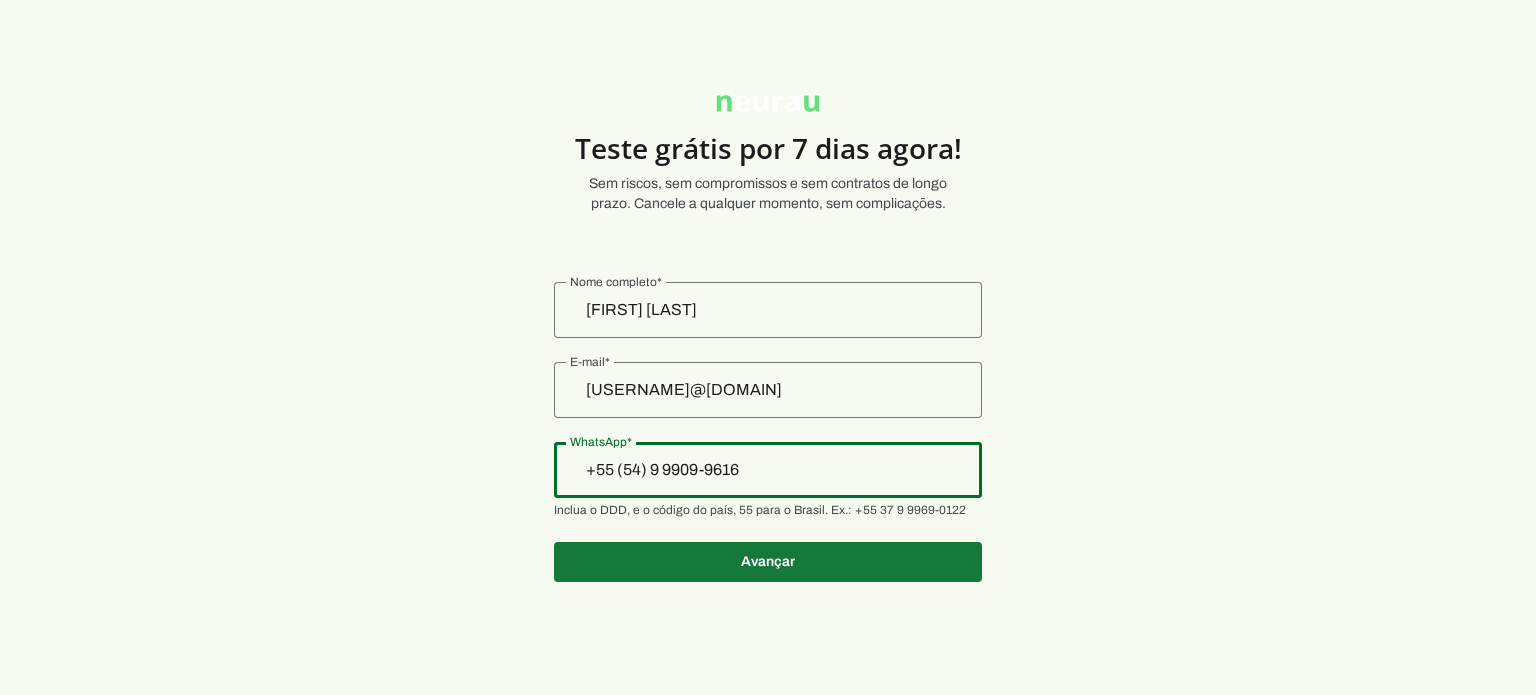 click at bounding box center (768, 562) 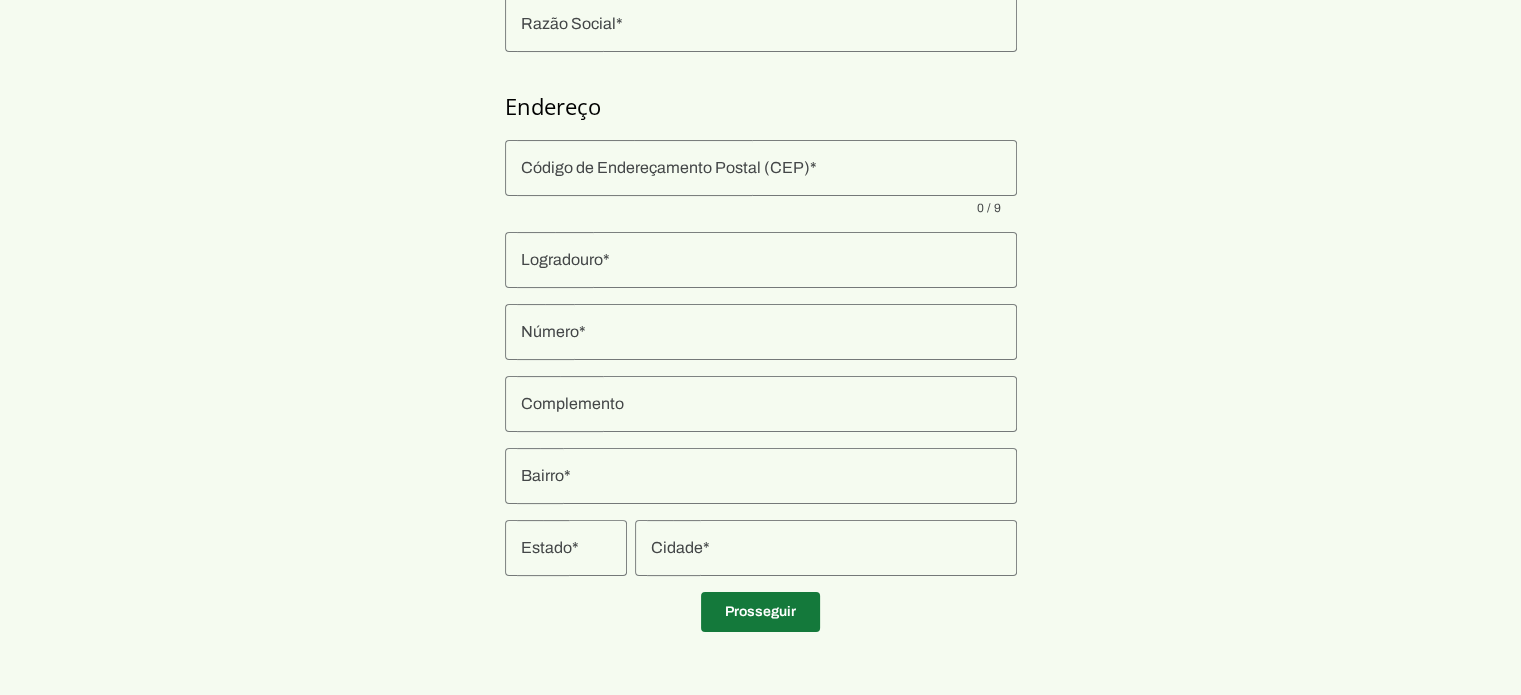 click at bounding box center (760, 612) 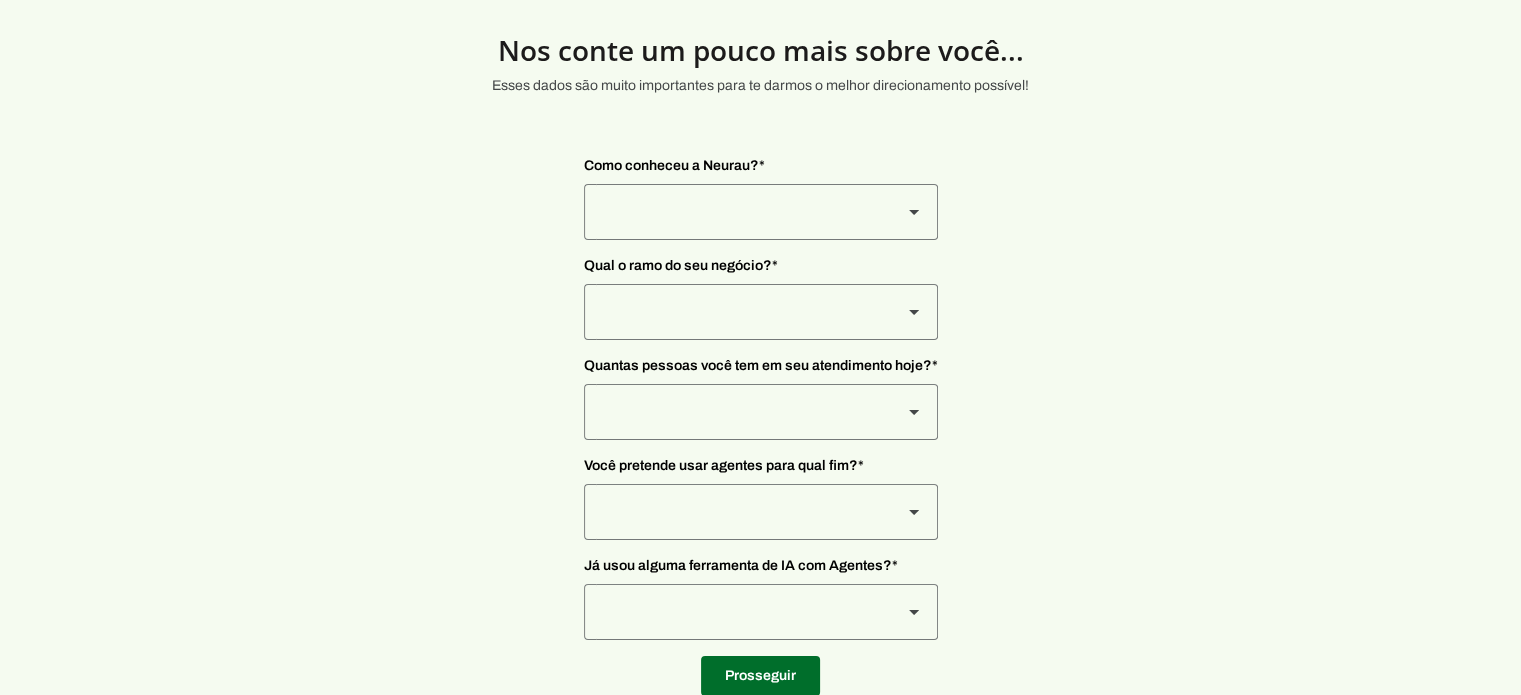 scroll, scrollTop: 100, scrollLeft: 0, axis: vertical 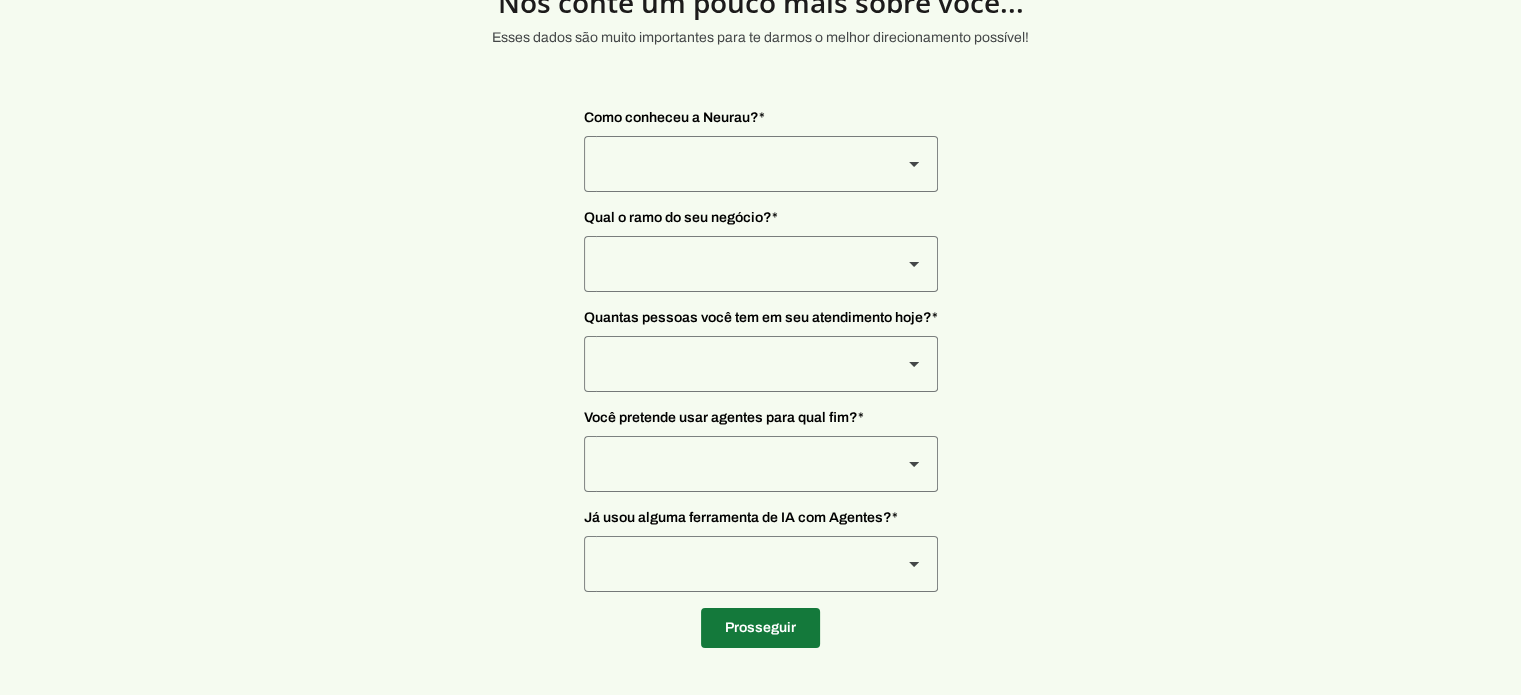 click at bounding box center (760, 628) 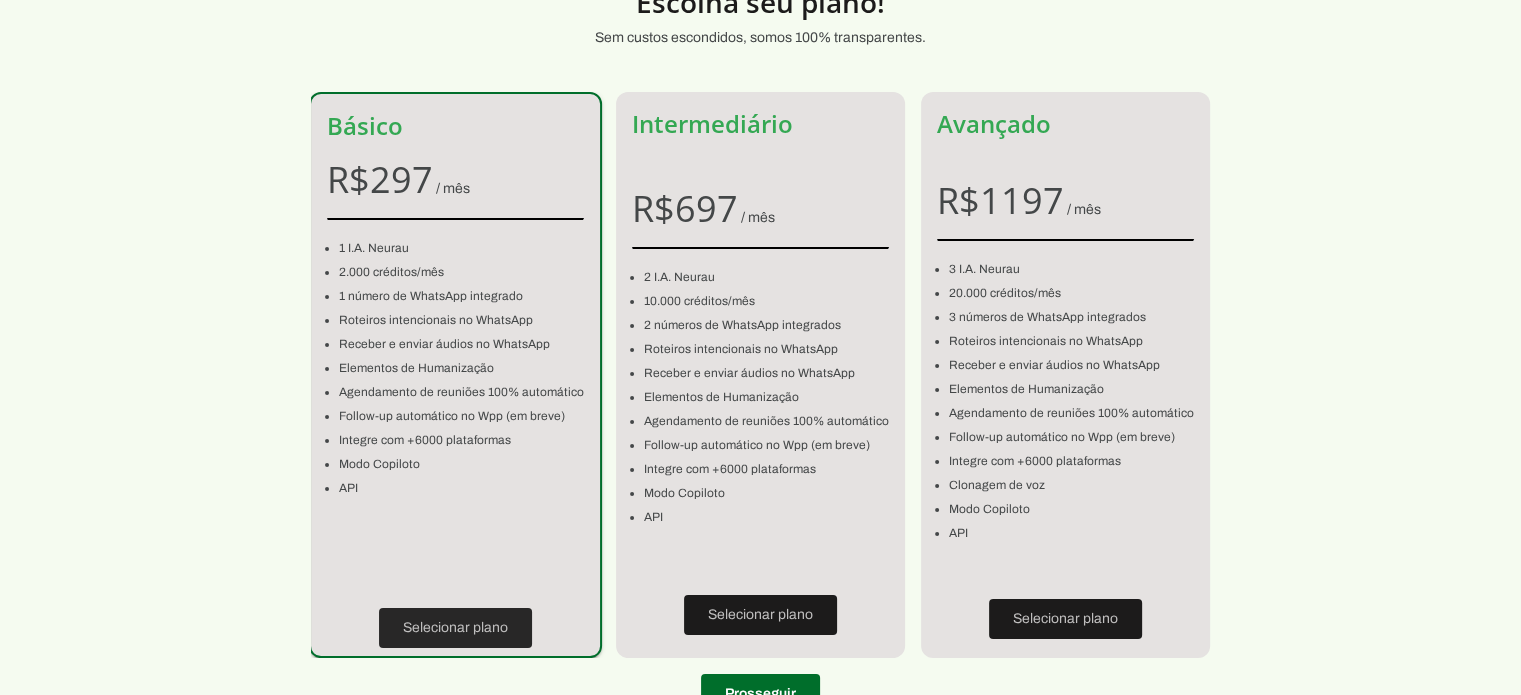click at bounding box center (455, 628) 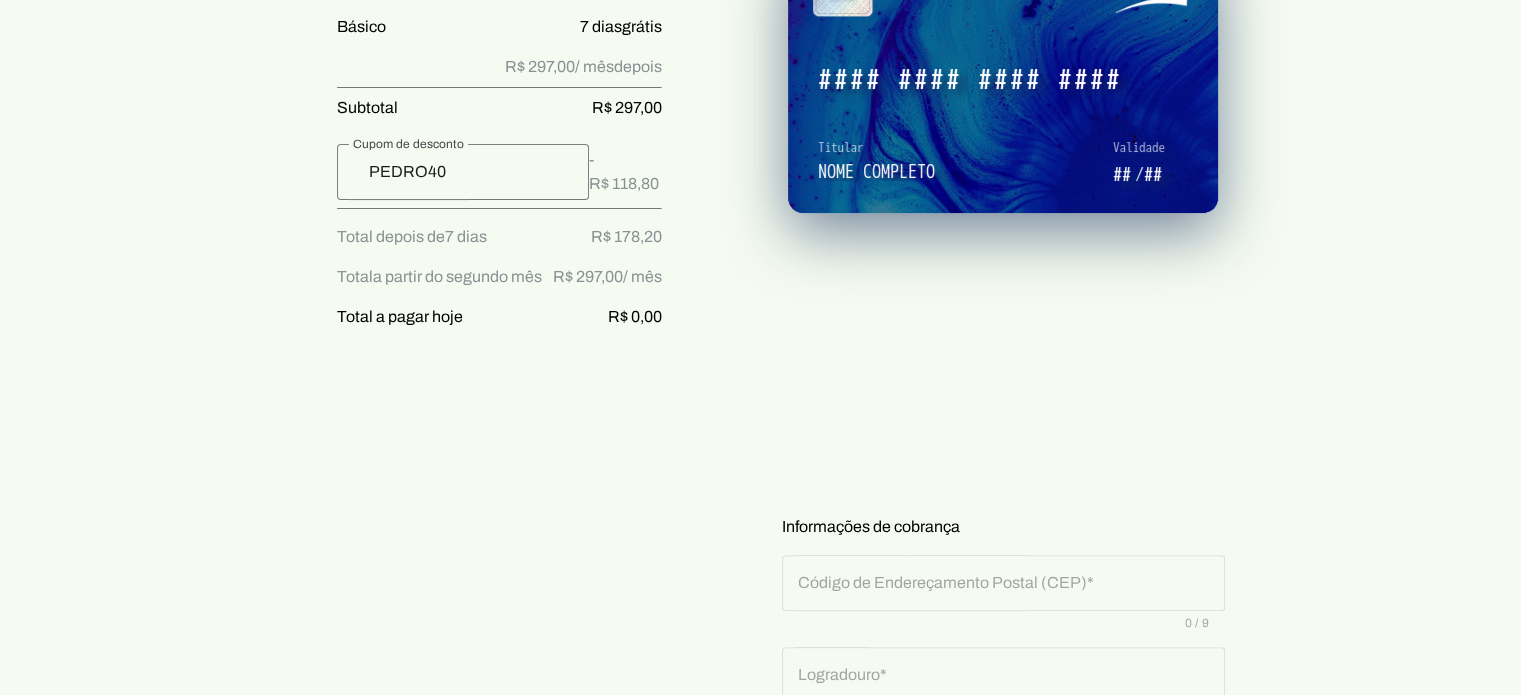 scroll, scrollTop: 400, scrollLeft: 0, axis: vertical 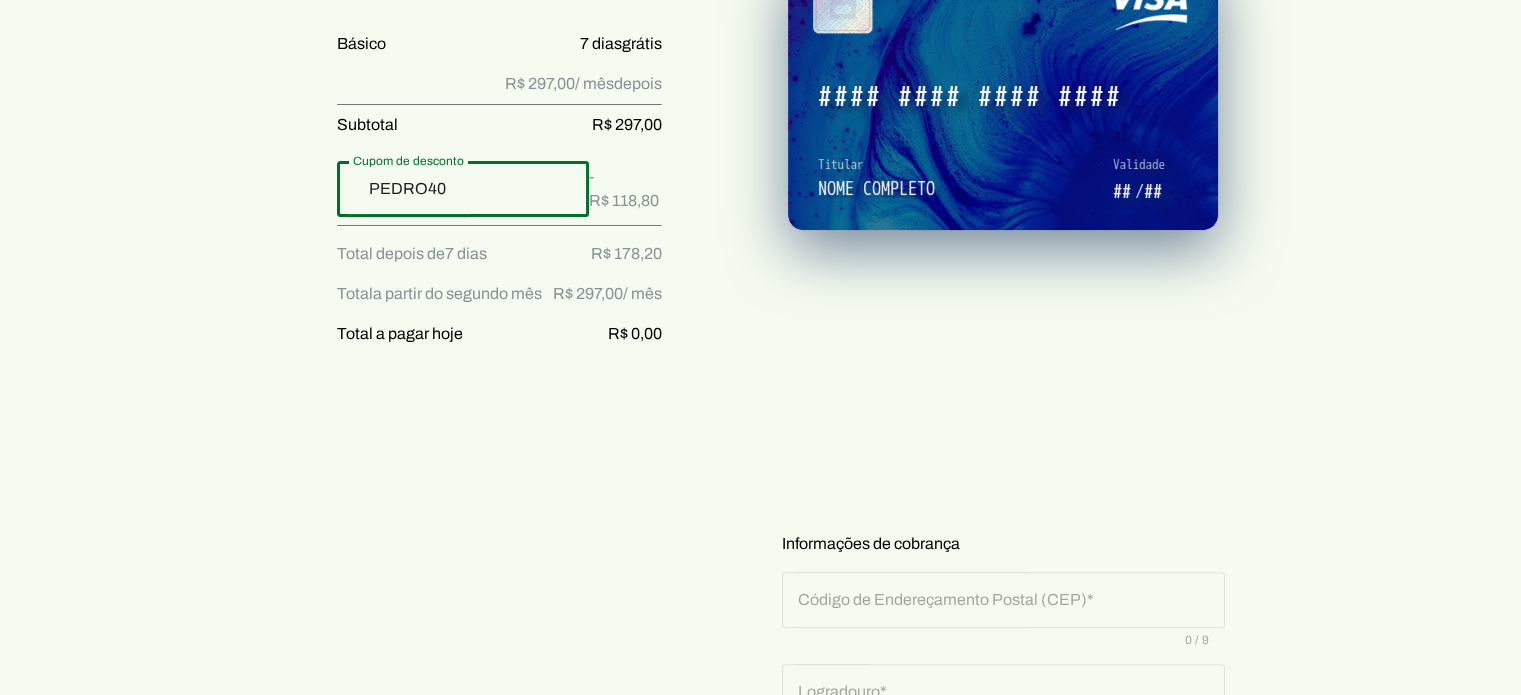drag, startPoint x: 395, startPoint y: 187, endPoint x: 351, endPoint y: 199, distance: 45.607018 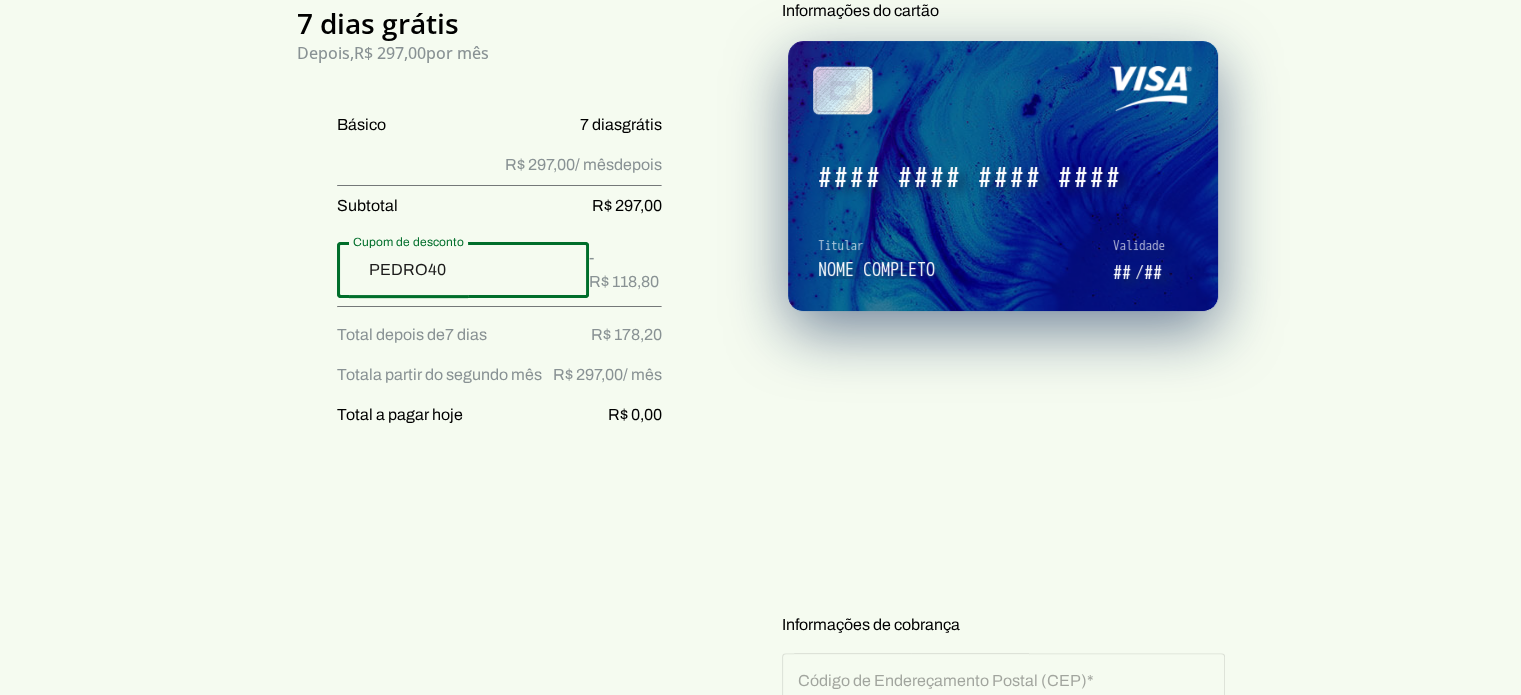 scroll, scrollTop: 200, scrollLeft: 0, axis: vertical 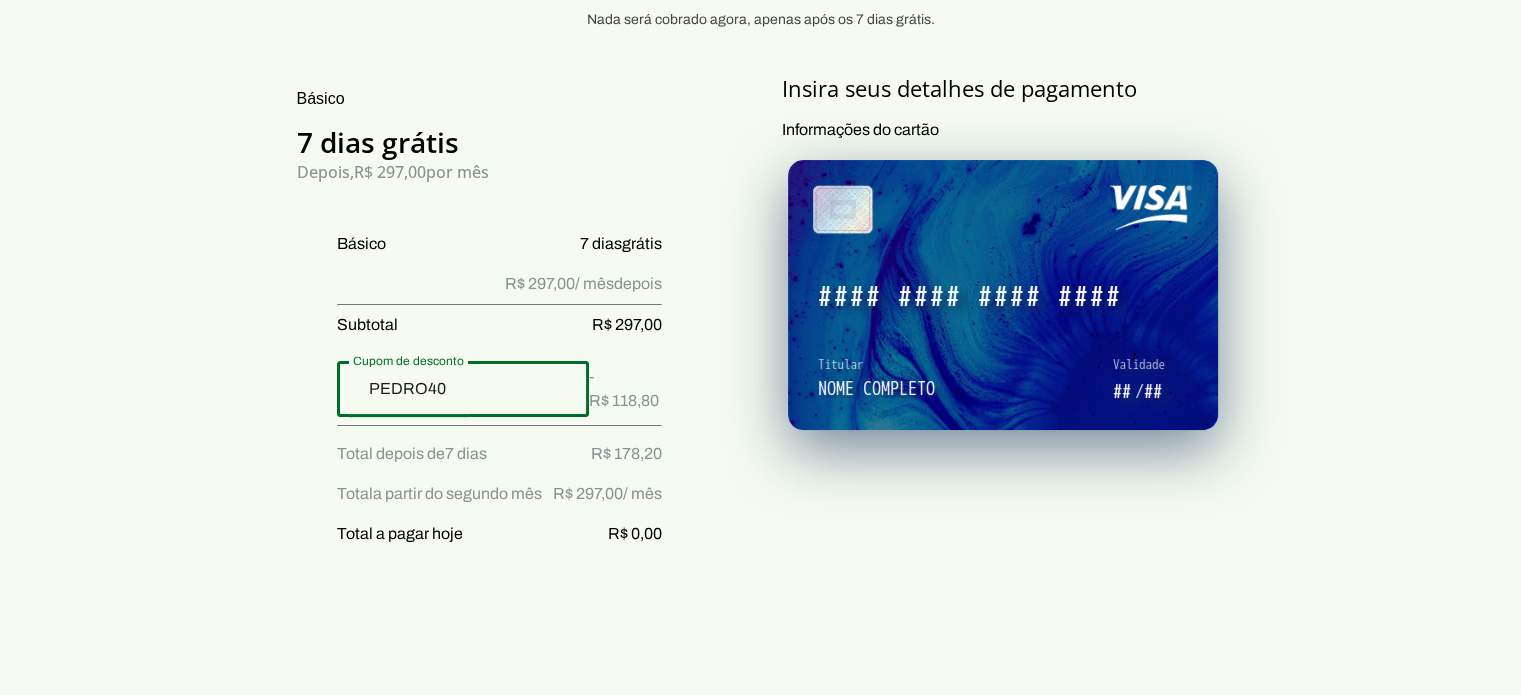 click on "Básico
7 dias grátis
Depois,  R$ 297,00  por mês
Básico
7 dias  grátis
R$ 297,00  /
mês  depois
Subtotal
R$ 297,00
-R$ 118,80
Total depois de  7 dias
R$ 178,20
Total
a partir do segundo mês
R$ 297,00  / mês
Total a pagar hoje
R$ 0,00" at bounding box center (479, 781) 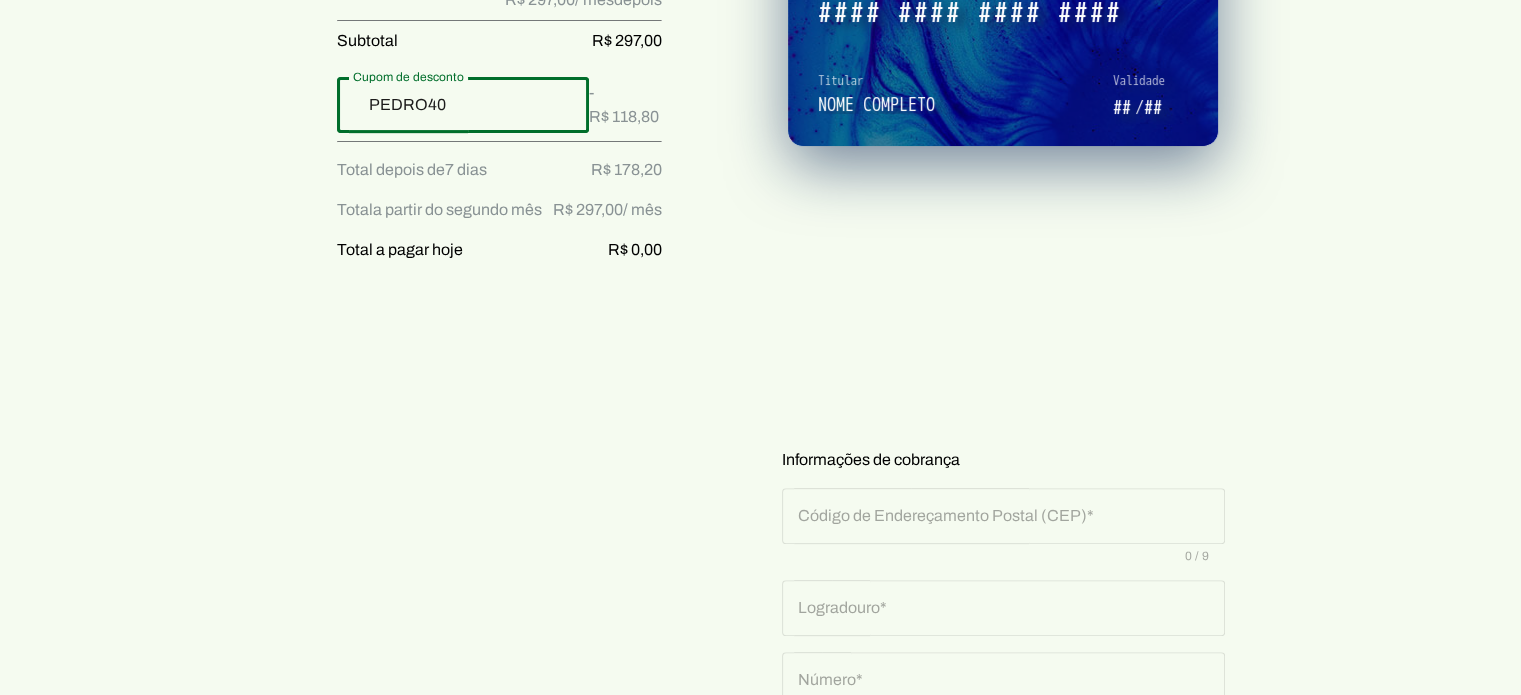 scroll, scrollTop: 500, scrollLeft: 0, axis: vertical 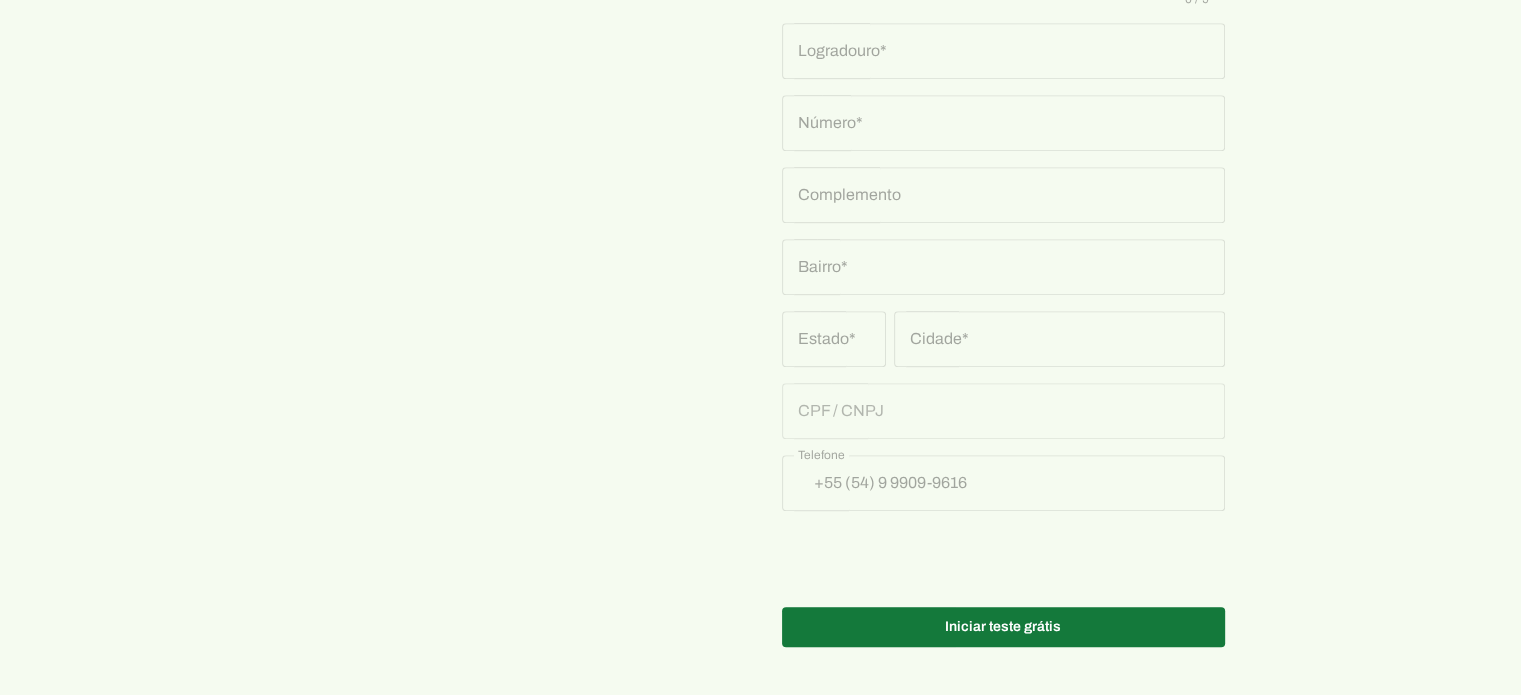 click at bounding box center [1003, 627] 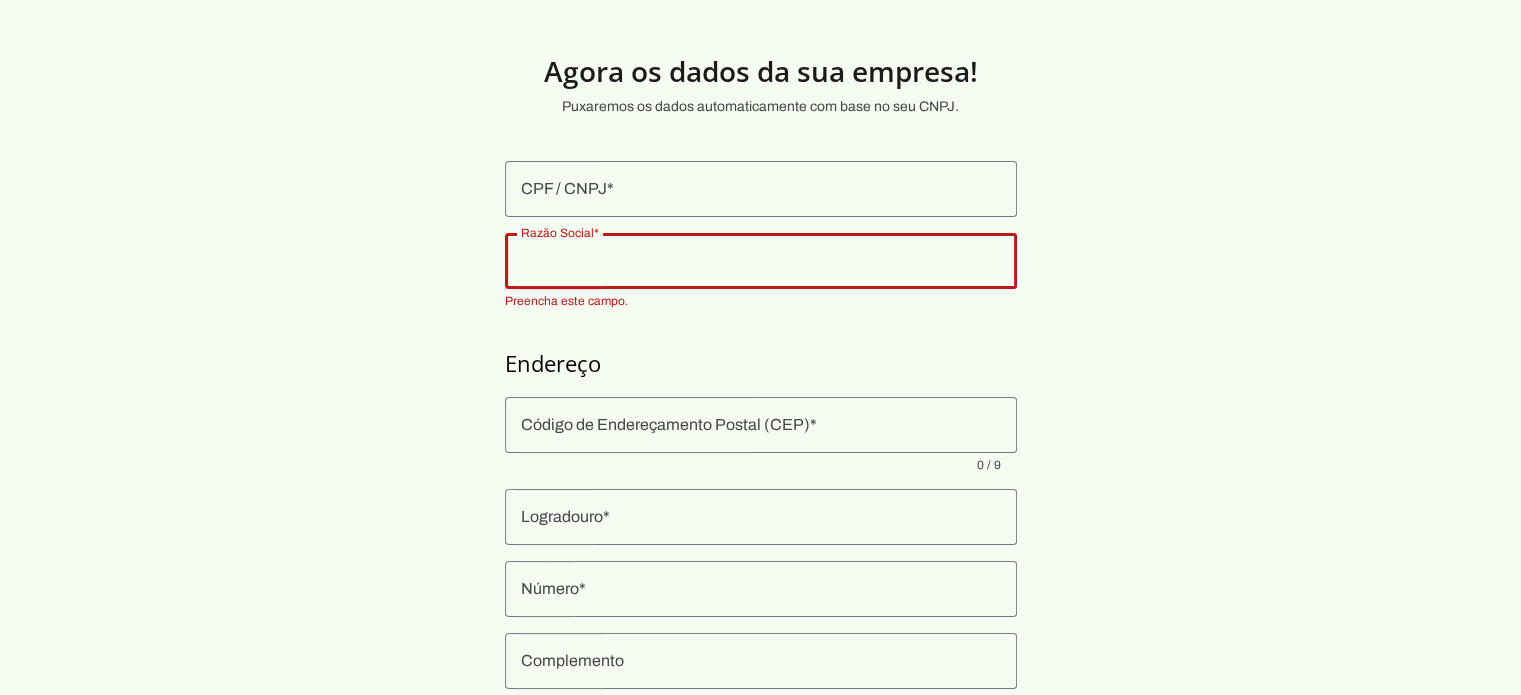 scroll, scrollTop: 0, scrollLeft: 0, axis: both 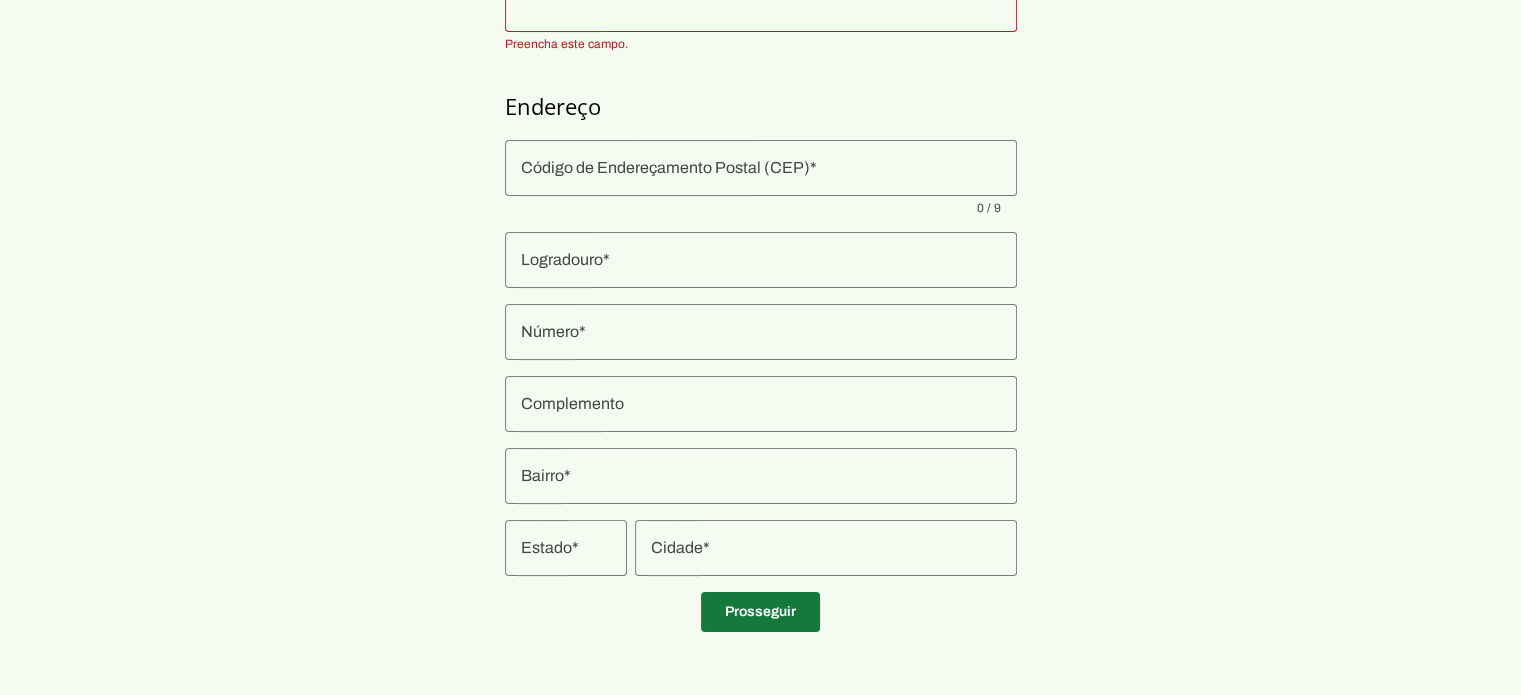 click at bounding box center (760, 612) 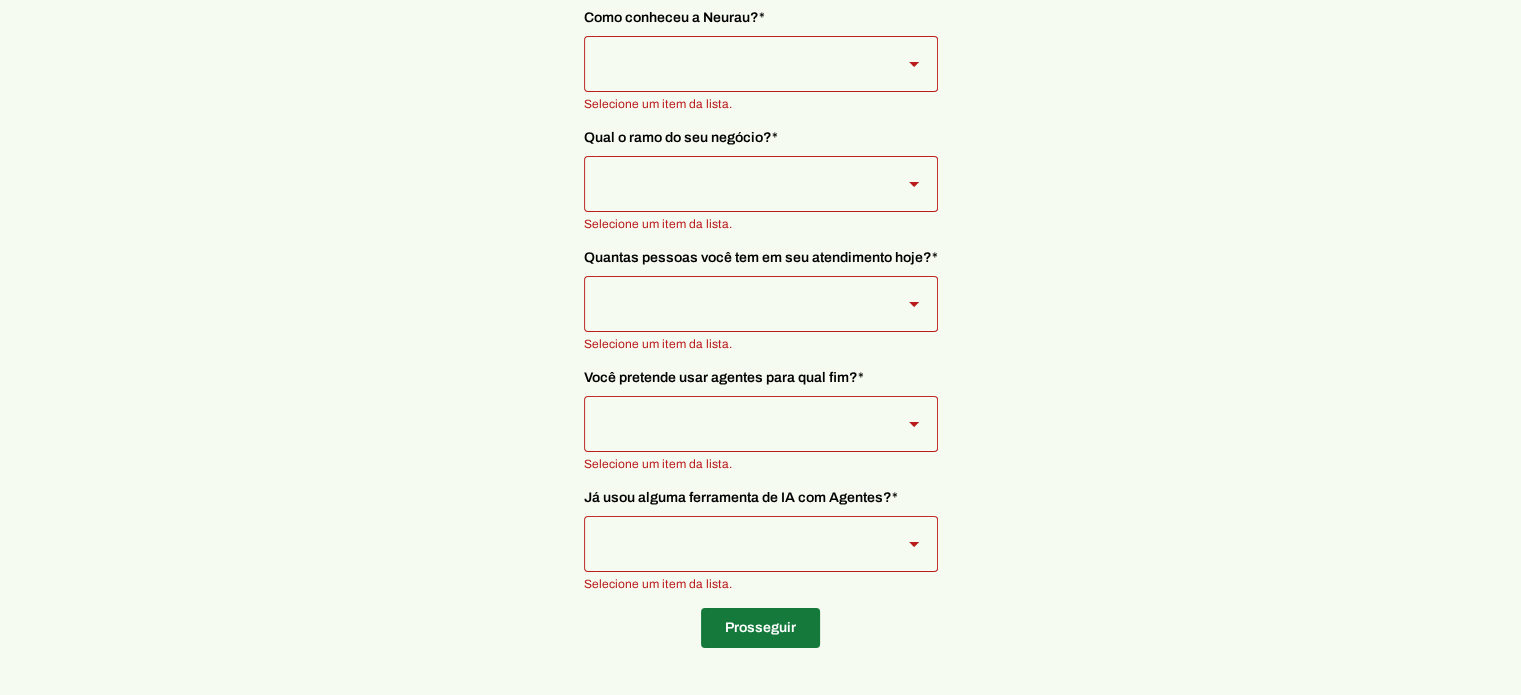click at bounding box center (760, 628) 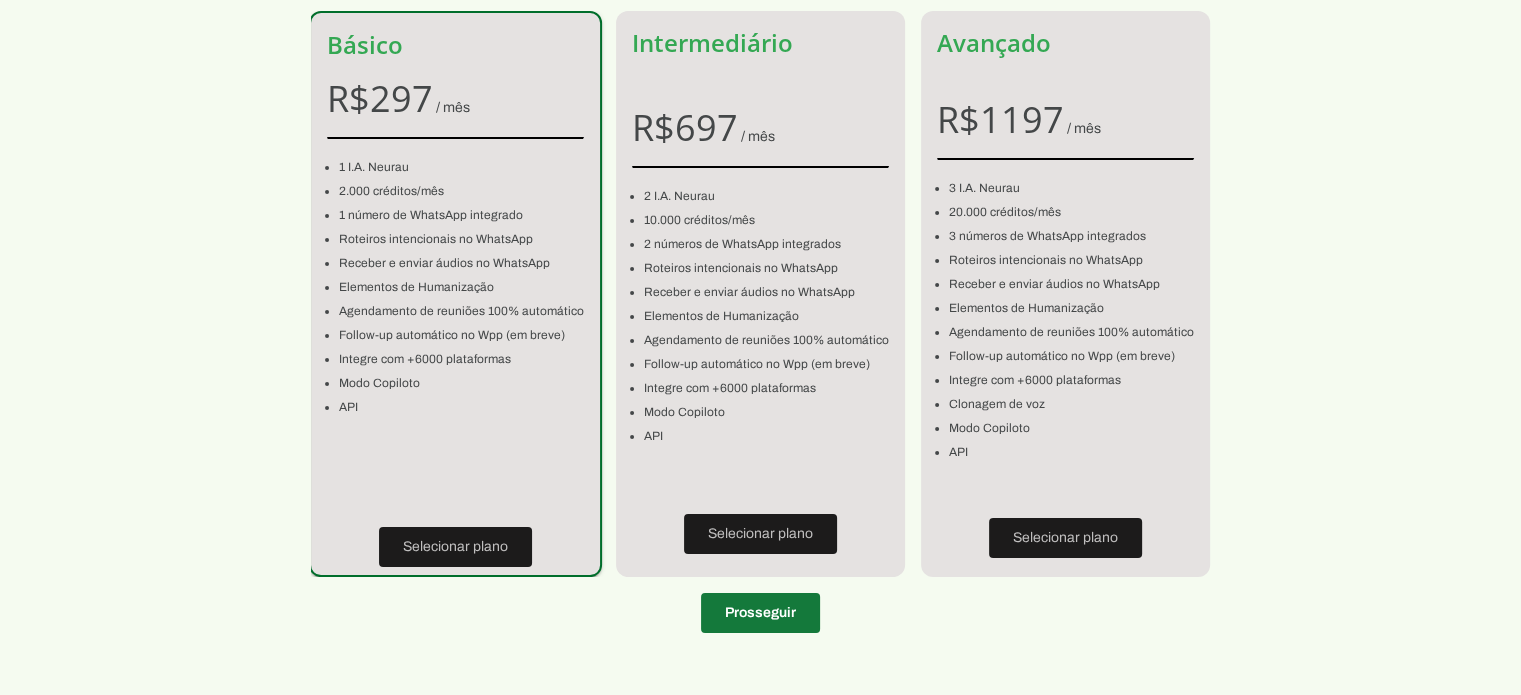click at bounding box center (760, 613) 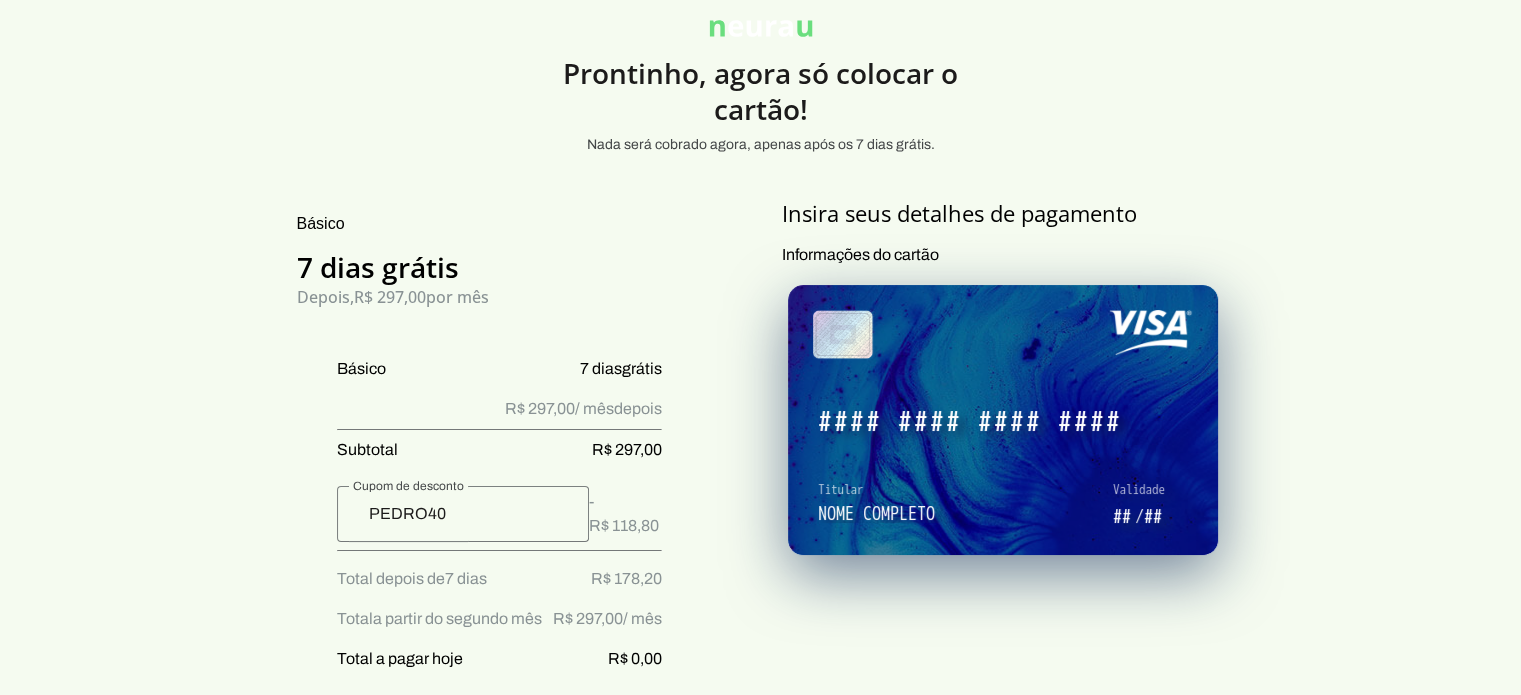 scroll, scrollTop: 0, scrollLeft: 0, axis: both 